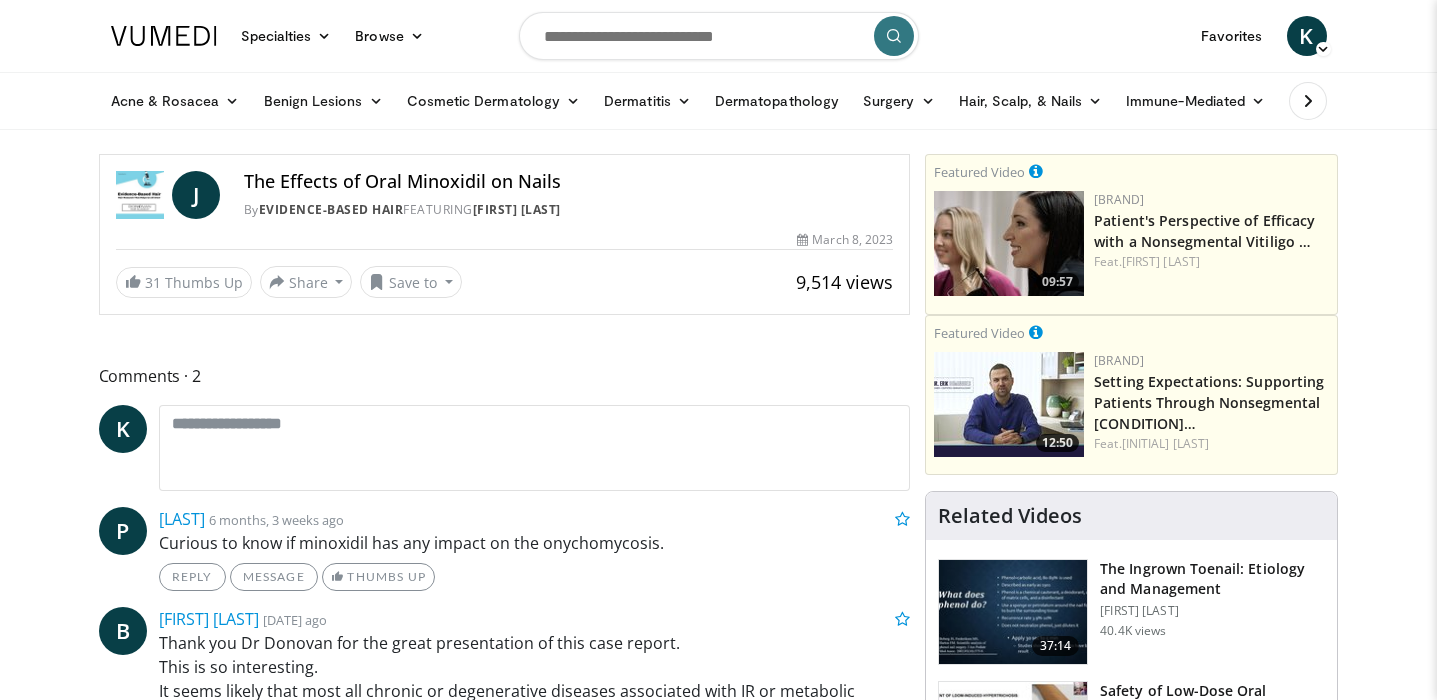 scroll, scrollTop: 0, scrollLeft: 0, axis: both 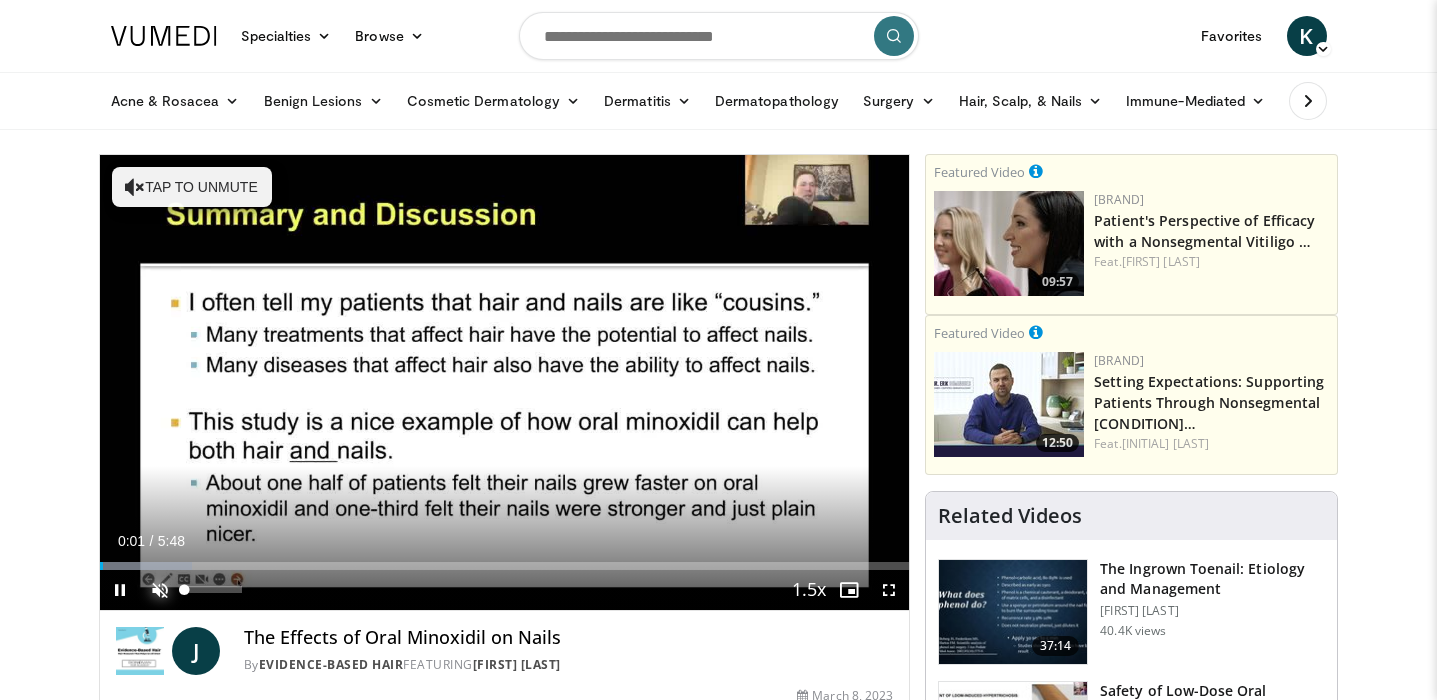 click at bounding box center [160, 590] 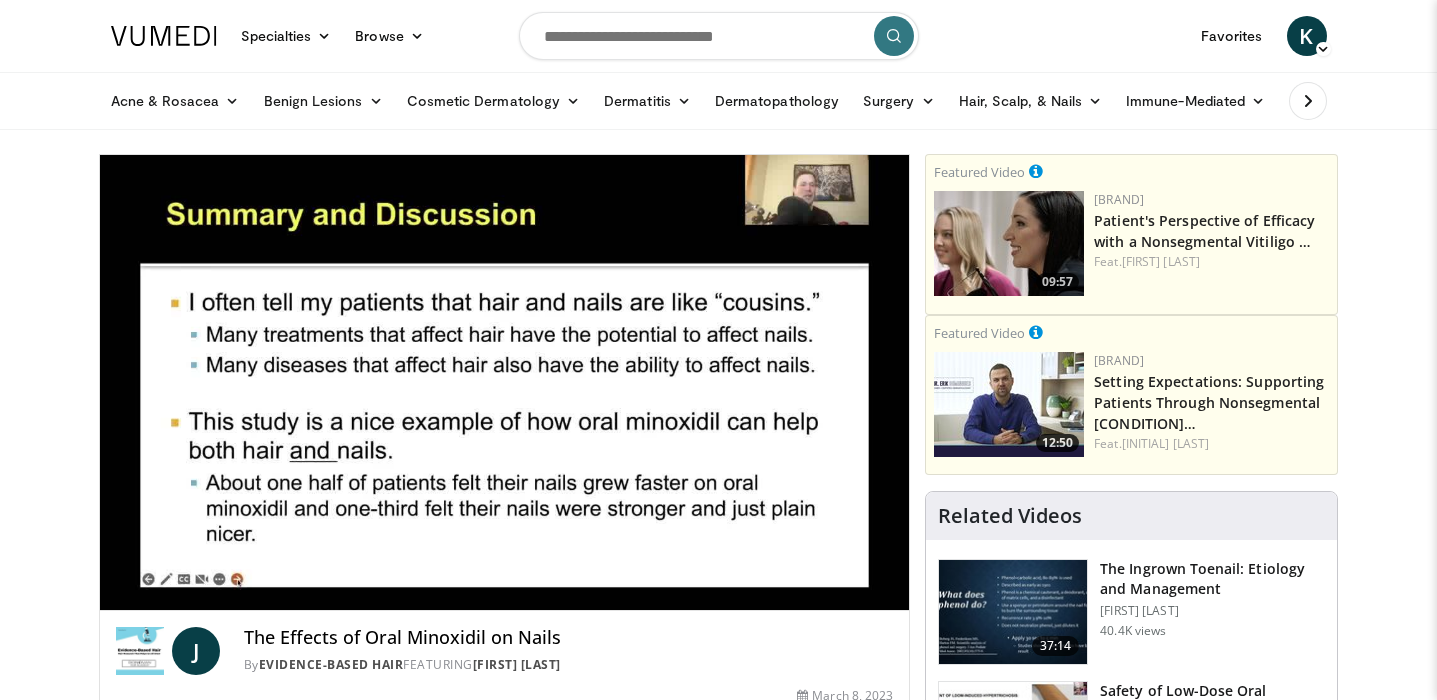 click on "Specialties
Adult & Family Medicine
Allergy, Asthma, Immunology
Anesthesiology
Cardiology
Dental
Dermatology
Endocrinology
Gastroenterology & Hepatology
General Surgery
Hematology & Oncology
Infectious Disease
Nephrology
Neurology
Neurosurgery
Obstetrics & Gynecology
Ophthalmology
Oral Maxillofacial
Orthopaedics
Otolaryngology
Pediatrics
Plastic Surgery
Podiatry
Psychiatry
Pulmonology
Radiation Oncology
Radiology
Rheumatology
Urology" at bounding box center (718, 1658) 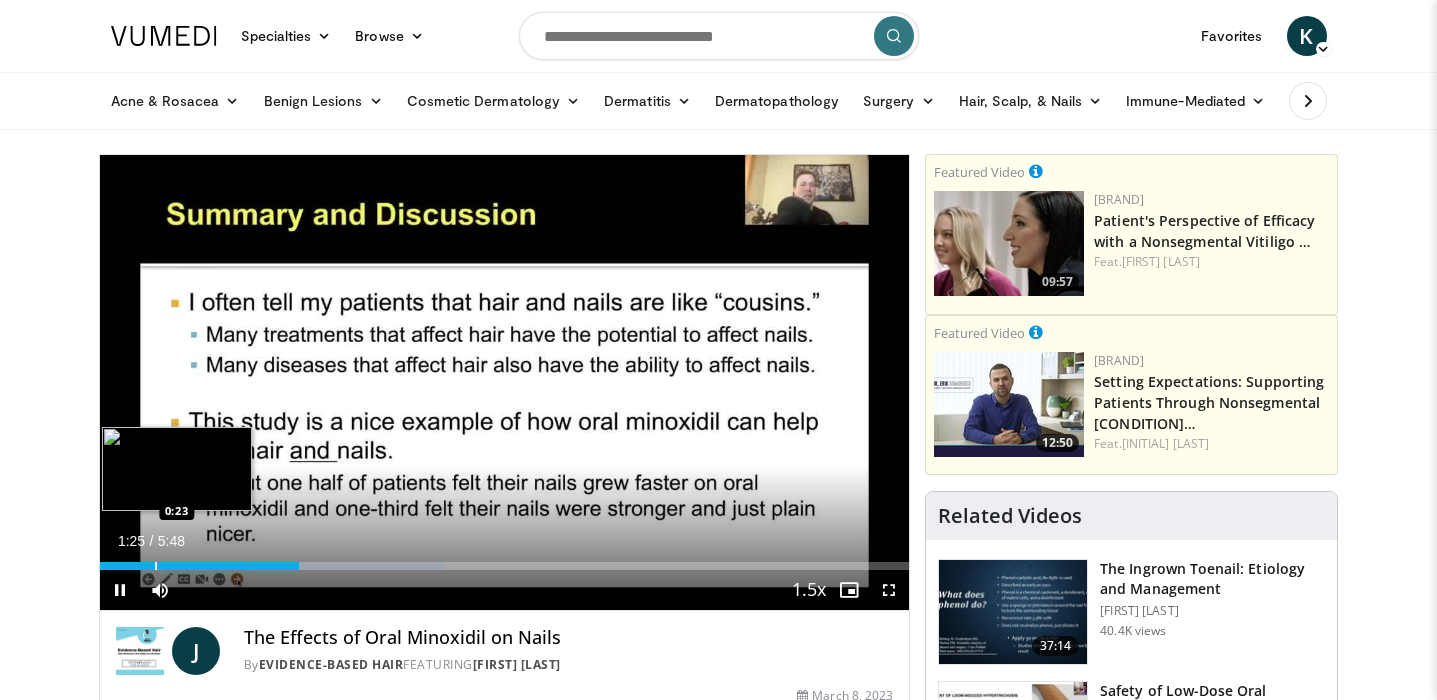click on "Loaded : 42.71% 1:26 0:23" at bounding box center [505, 566] 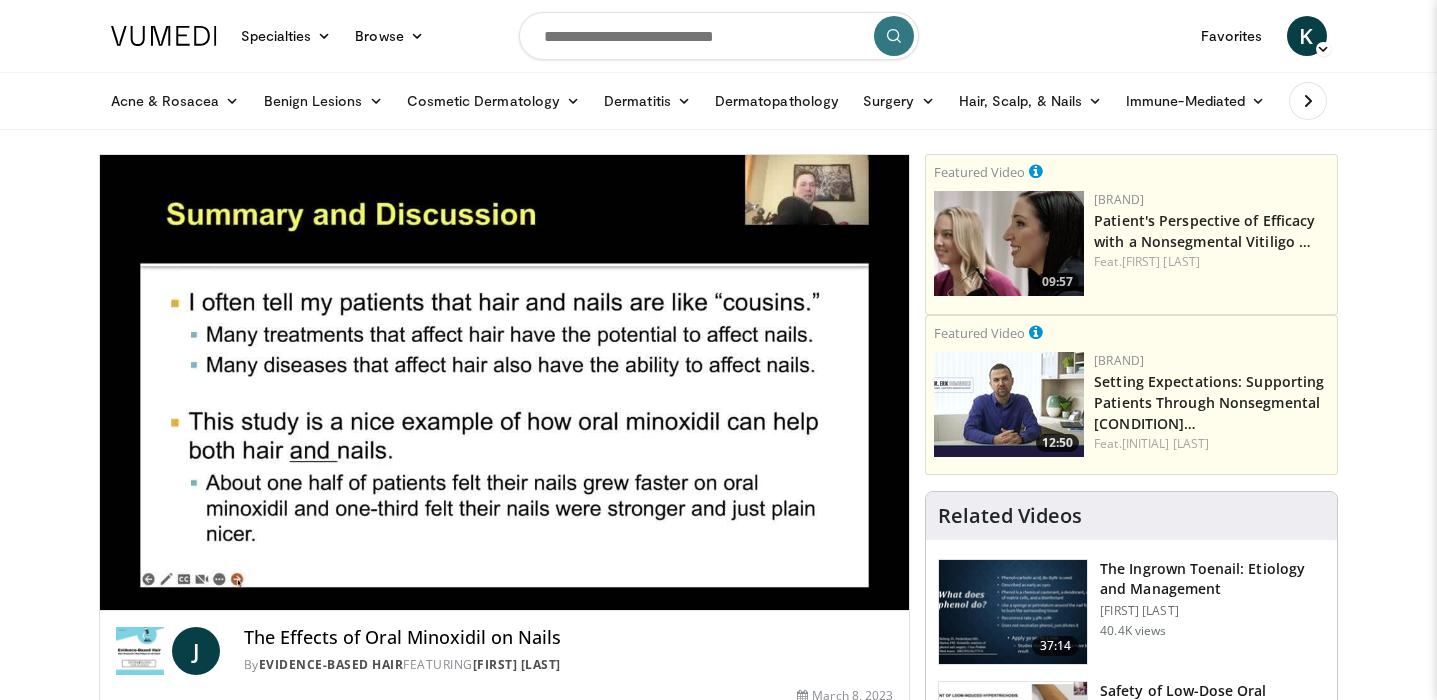 click on "Specialties
Adult & Family Medicine
Allergy, Asthma, Immunology
Anesthesiology
Cardiology
Dental
Dermatology
Endocrinology
Gastroenterology & Hepatology
General Surgery
Hematology & Oncology
Infectious Disease
Nephrology
Neurology
Neurosurgery
Obstetrics & Gynecology
Ophthalmology
Oral Maxillofacial
Orthopaedics
Otolaryngology
Pediatrics
Plastic Surgery
Podiatry
Psychiatry
Pulmonology
Radiation Oncology
Radiology
Rheumatology
Urology" at bounding box center [718, 1658] 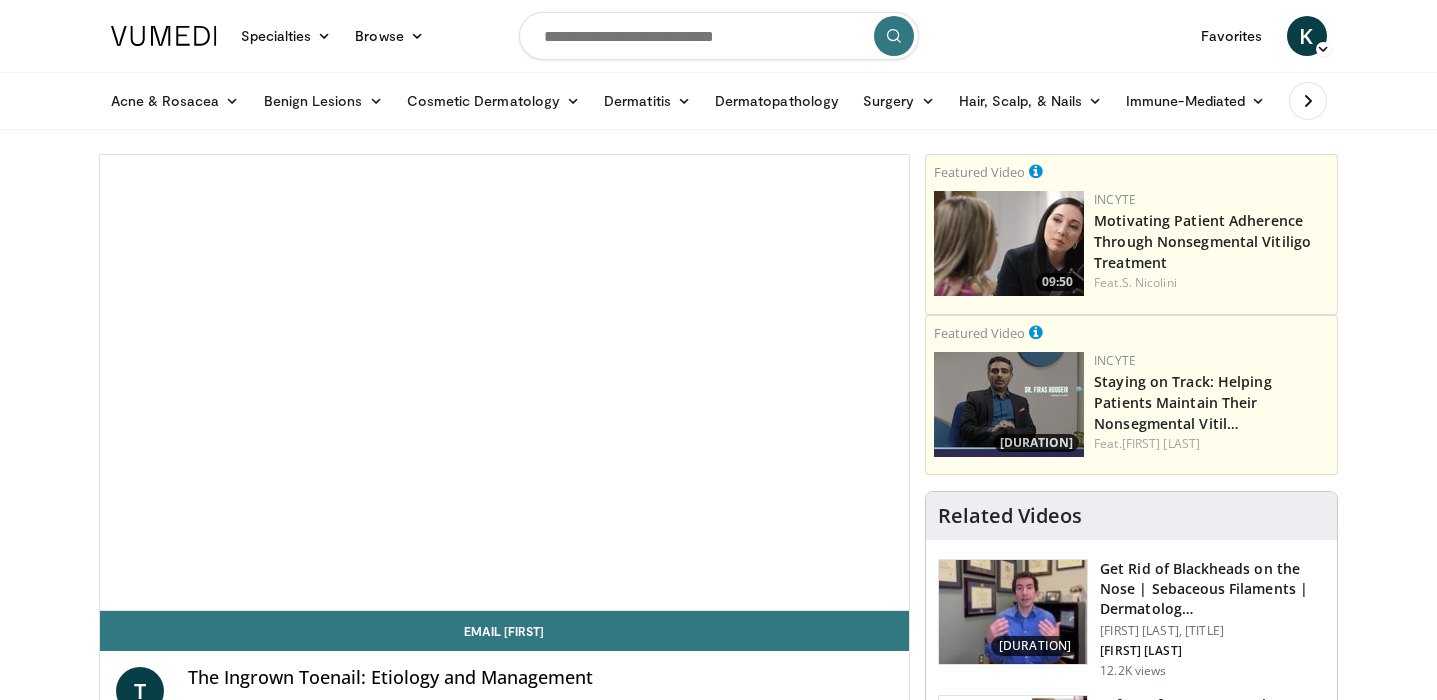 scroll, scrollTop: 0, scrollLeft: 0, axis: both 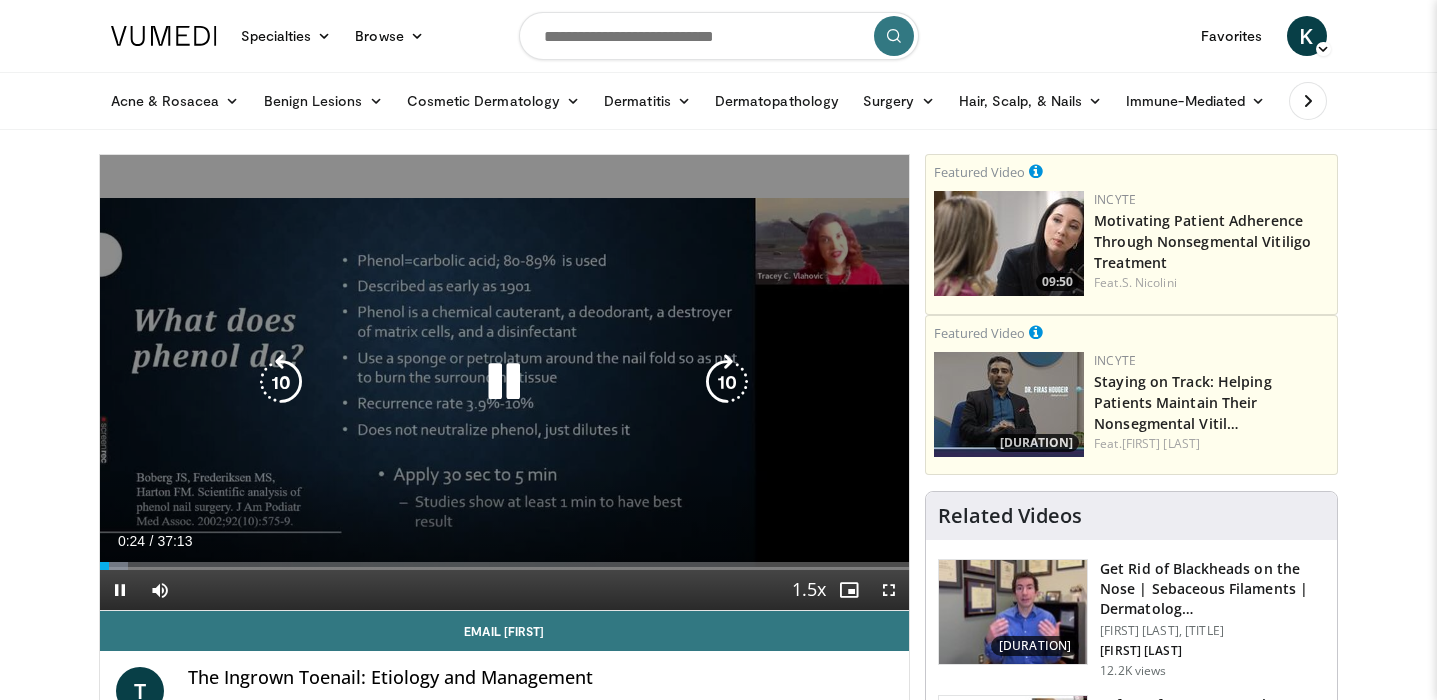 click at bounding box center [504, 382] 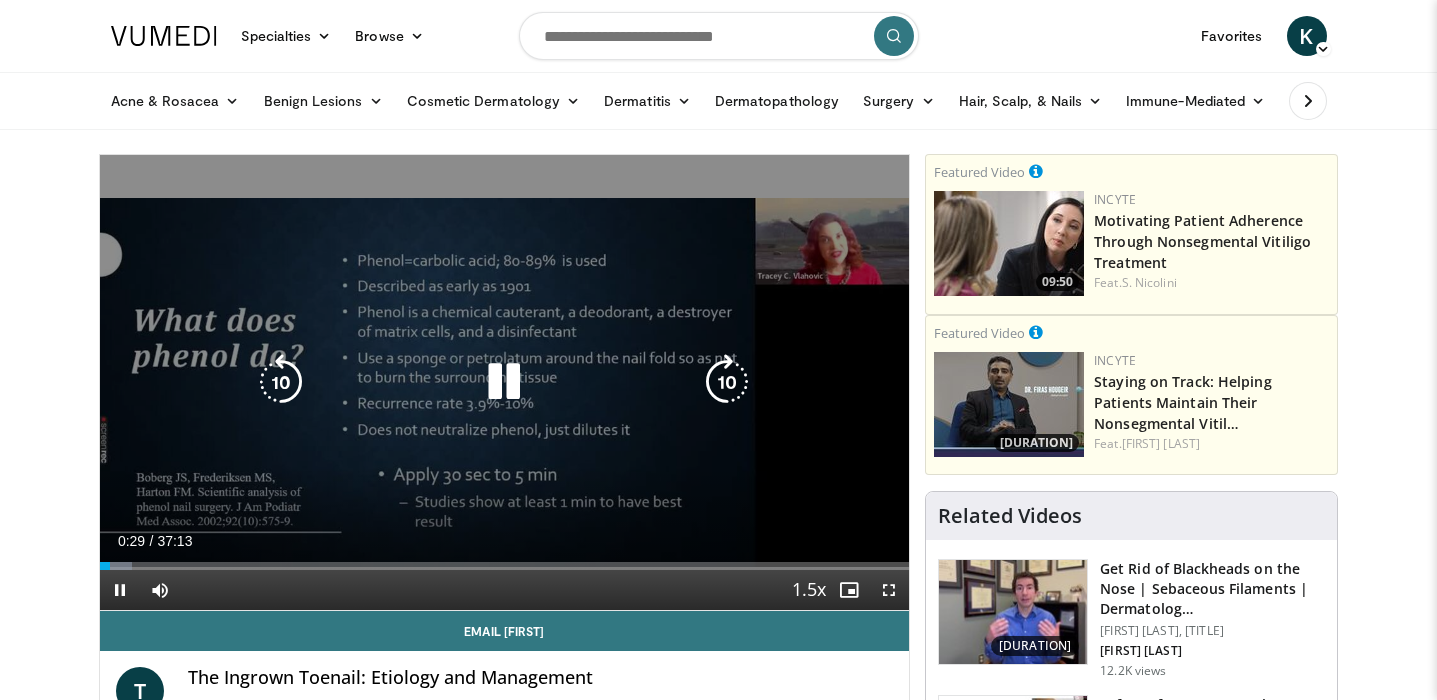 click at bounding box center (504, 382) 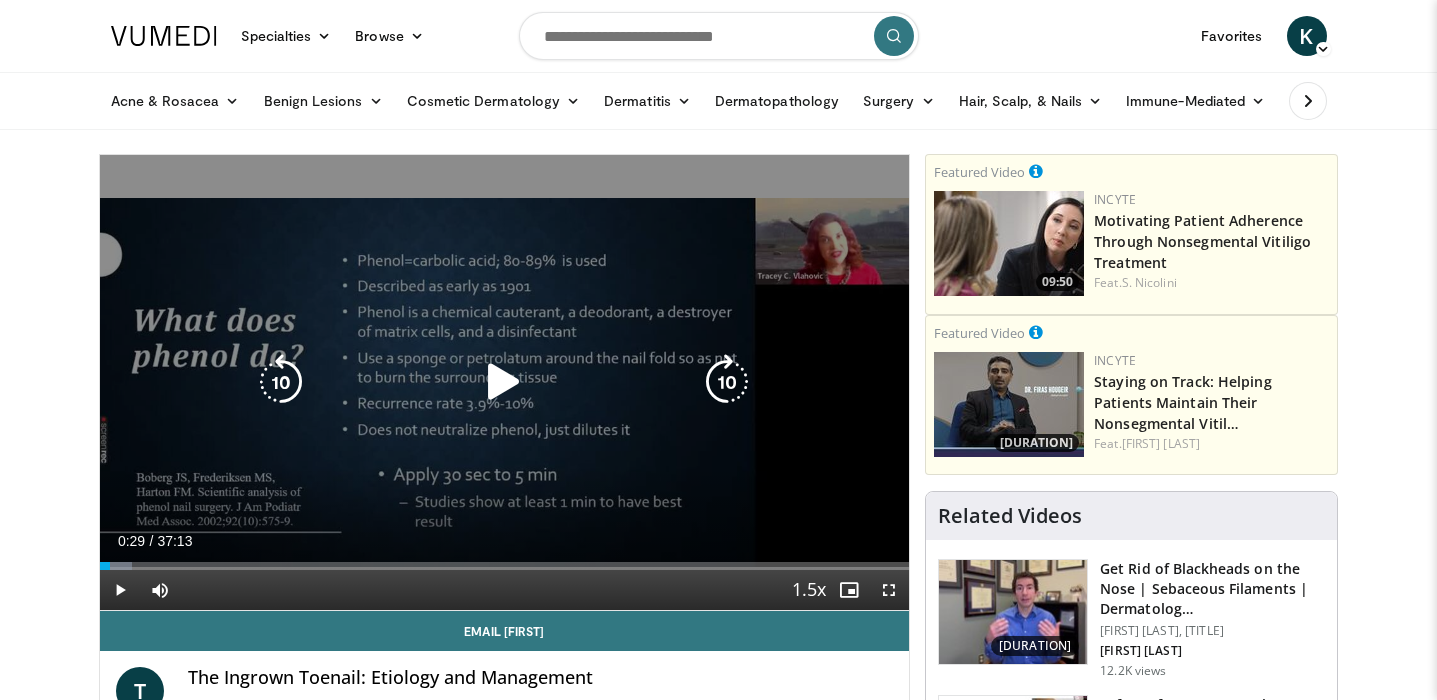 click at bounding box center (504, 382) 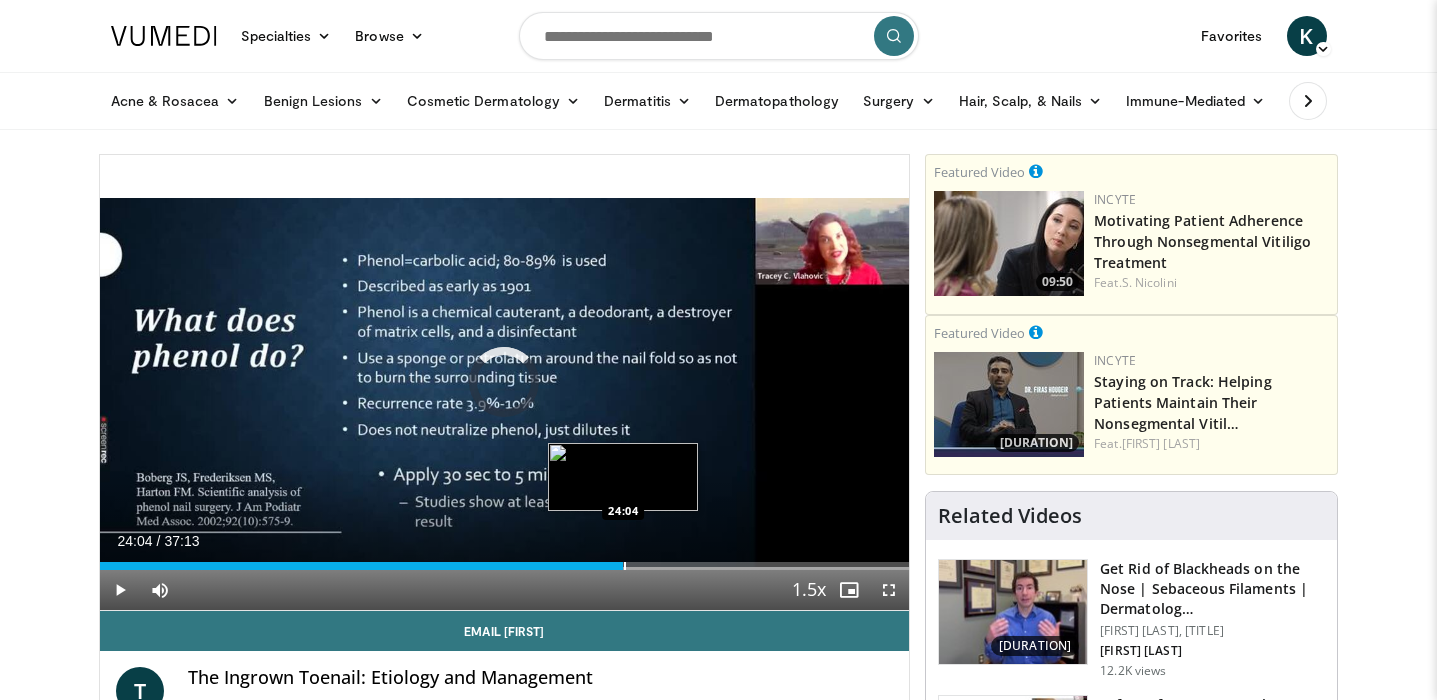 click at bounding box center [625, 566] 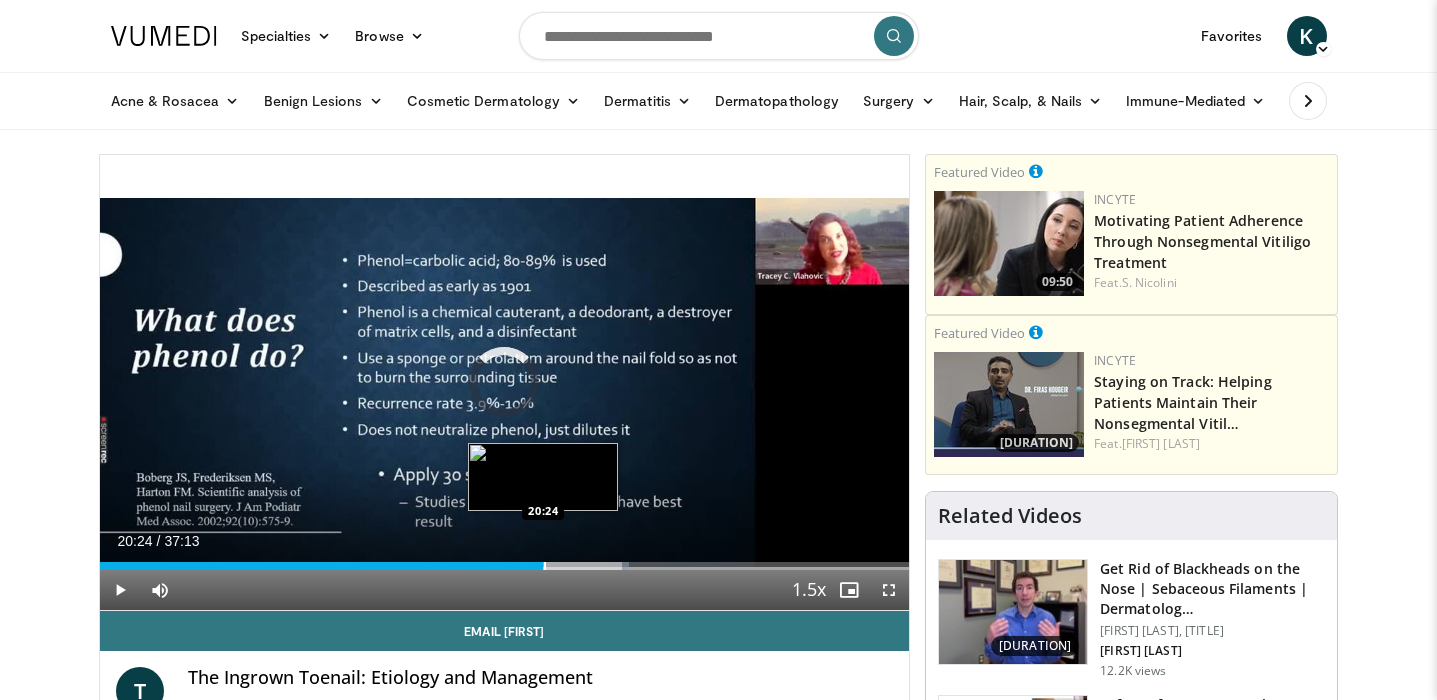click at bounding box center [545, 566] 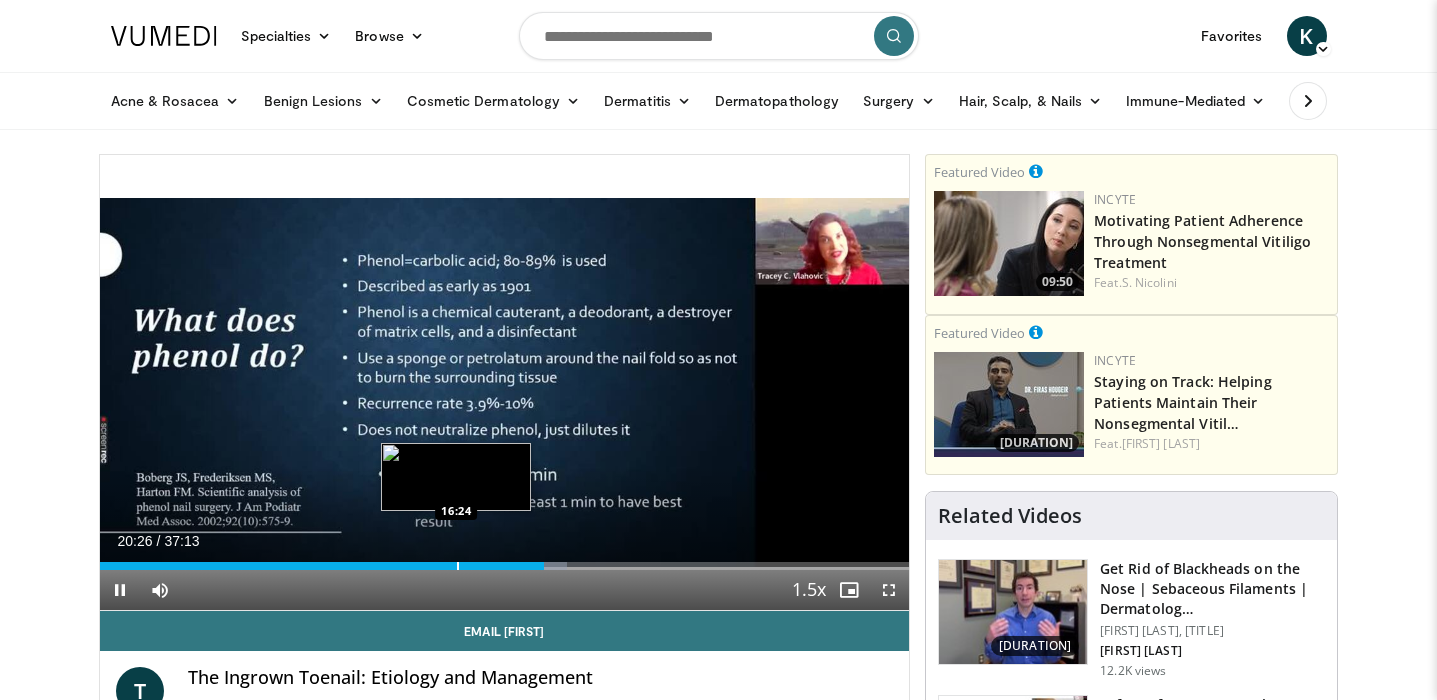click at bounding box center [458, 566] 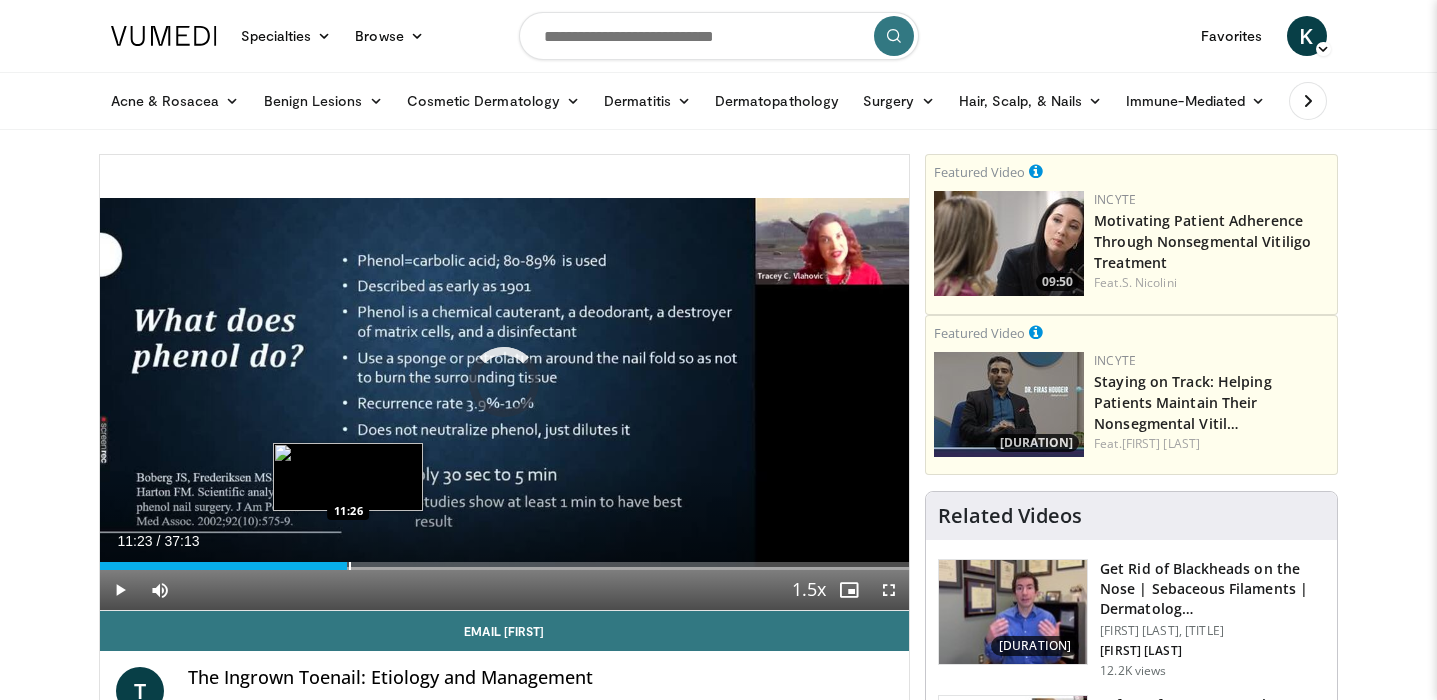 click on "Loaded :  0.00% 11:23 11:26" at bounding box center [505, 560] 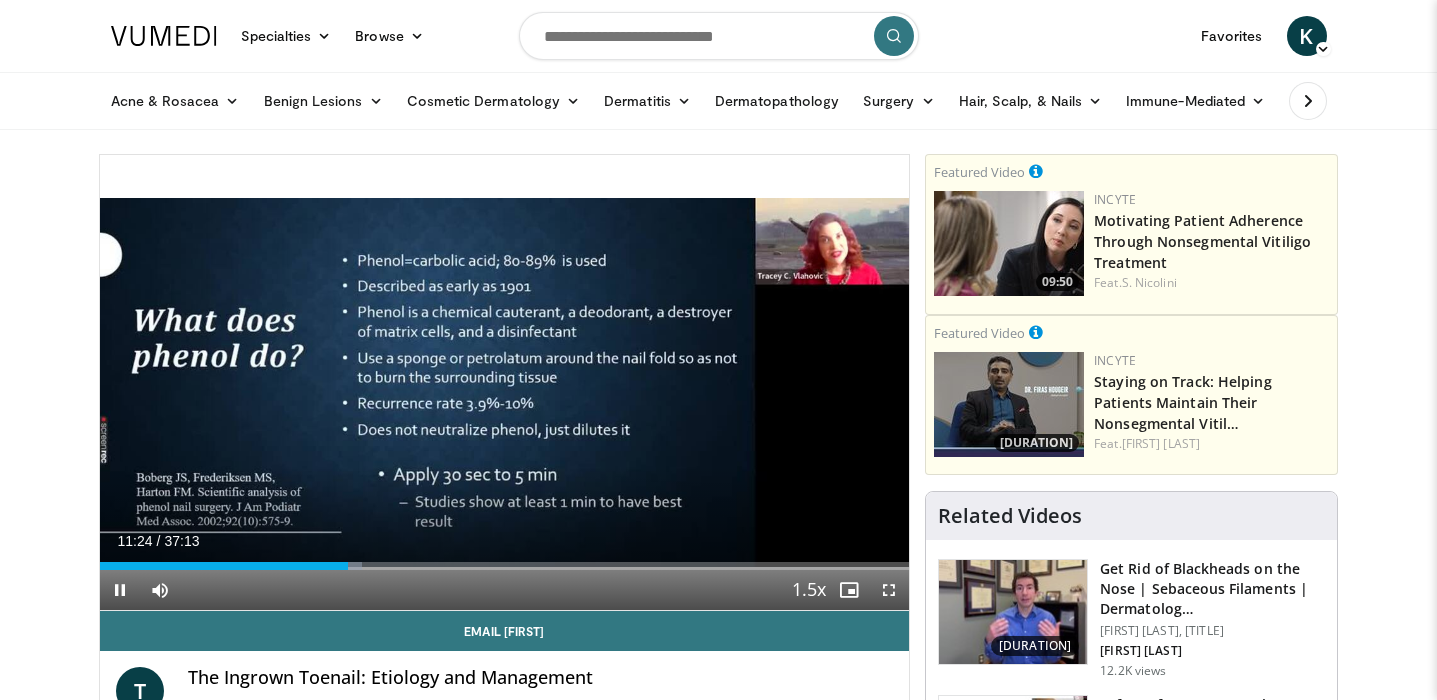 click on "Current Time  11:24 / Duration  37:13" at bounding box center (505, 541) 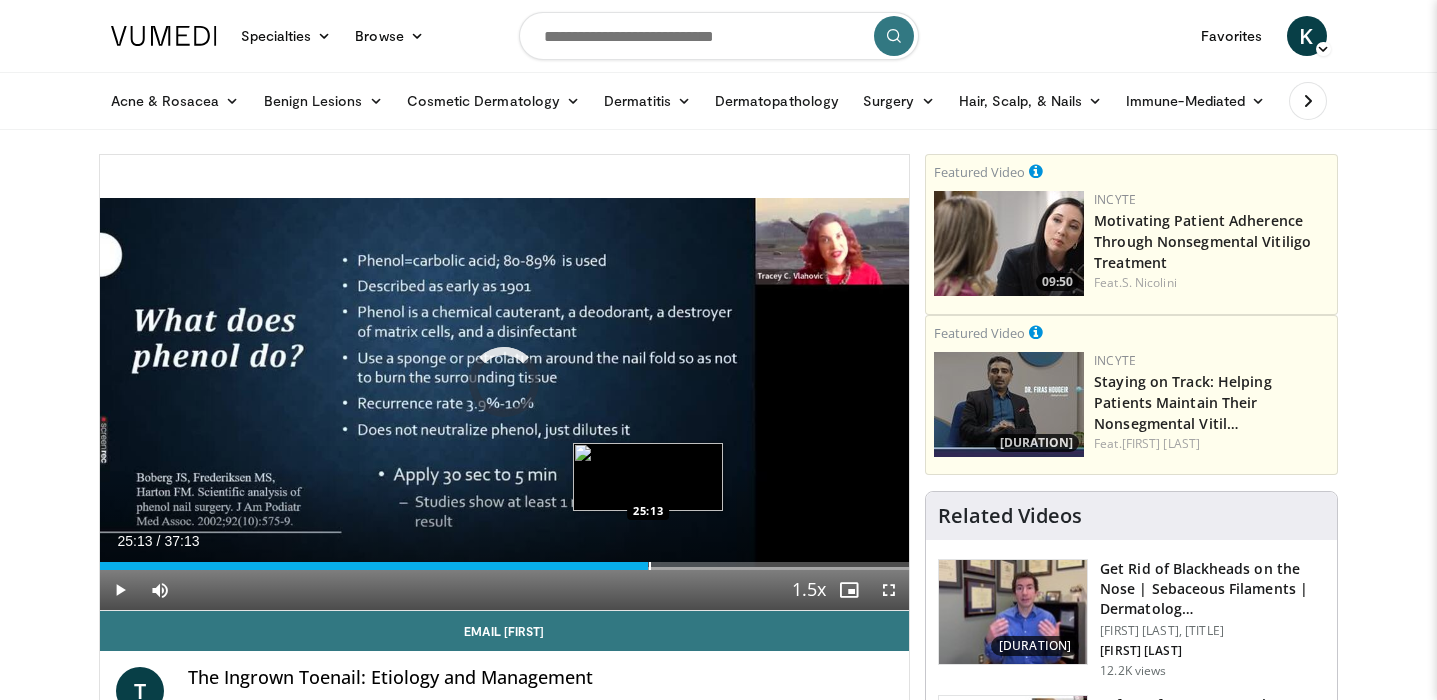 click at bounding box center [650, 566] 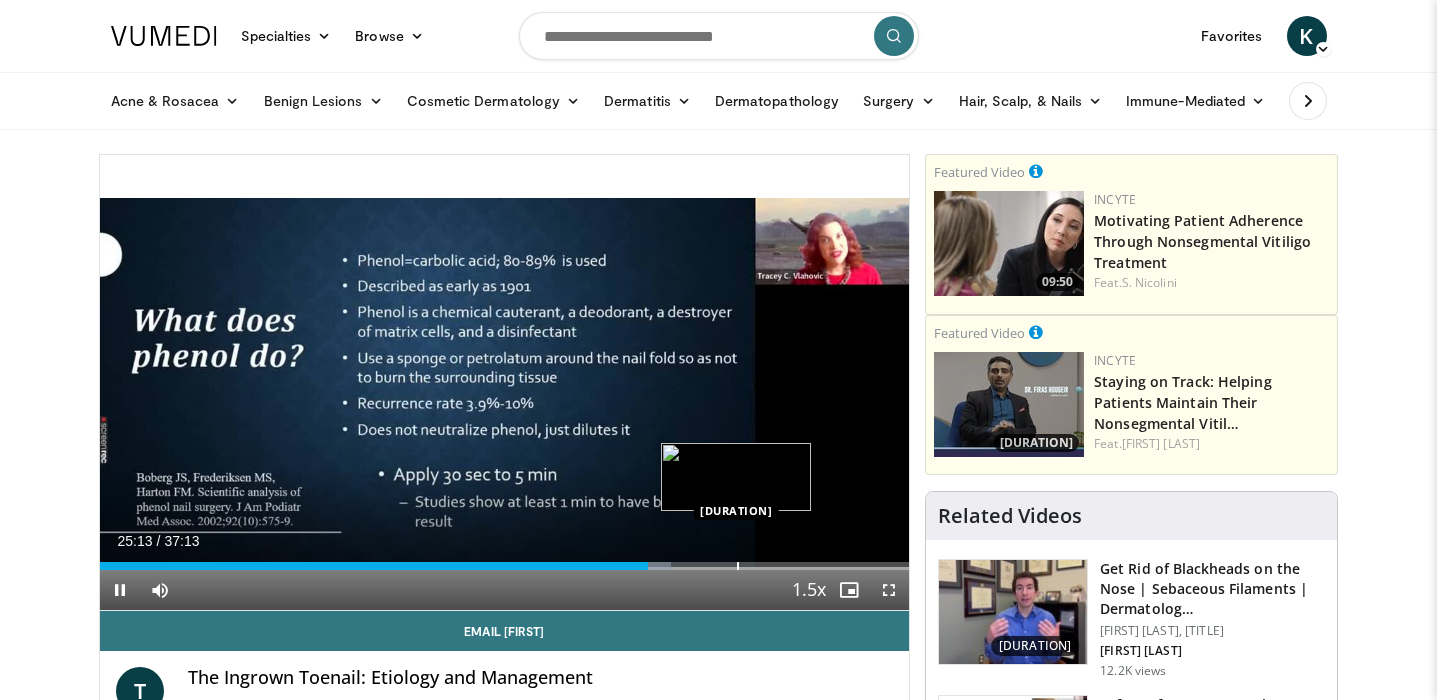 click on "Loaded :  70.63% 25:13 29:16" at bounding box center (505, 560) 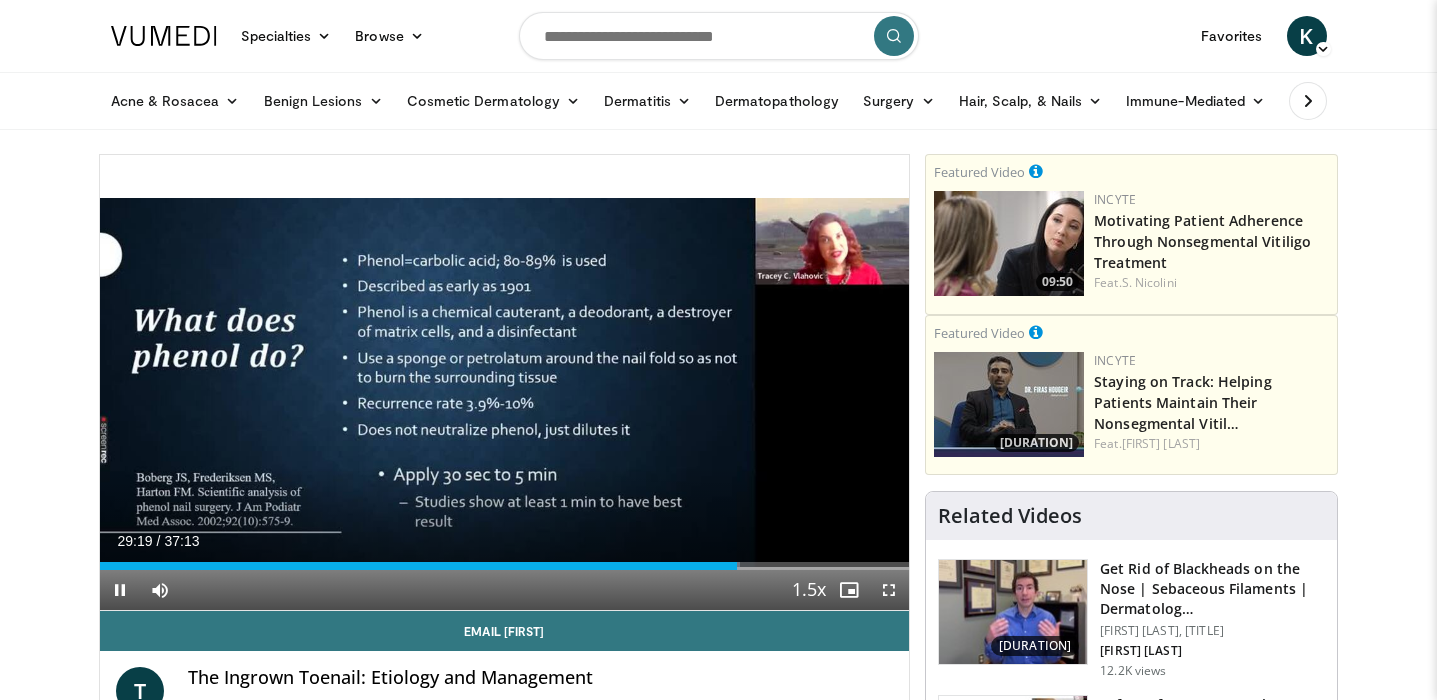 click on "Current Time  29:19 / Duration  37:13" at bounding box center [505, 541] 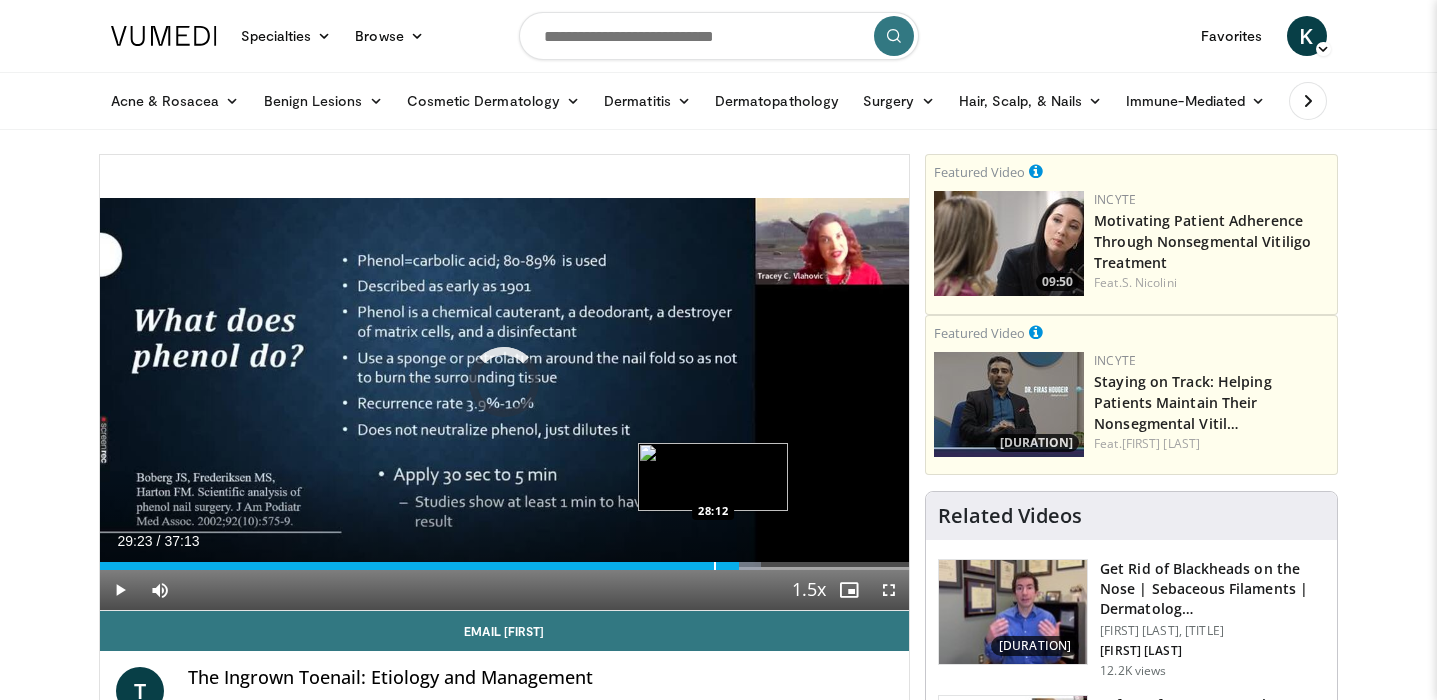 click on "Loaded :  81.74% 29:23 28:12" at bounding box center [505, 560] 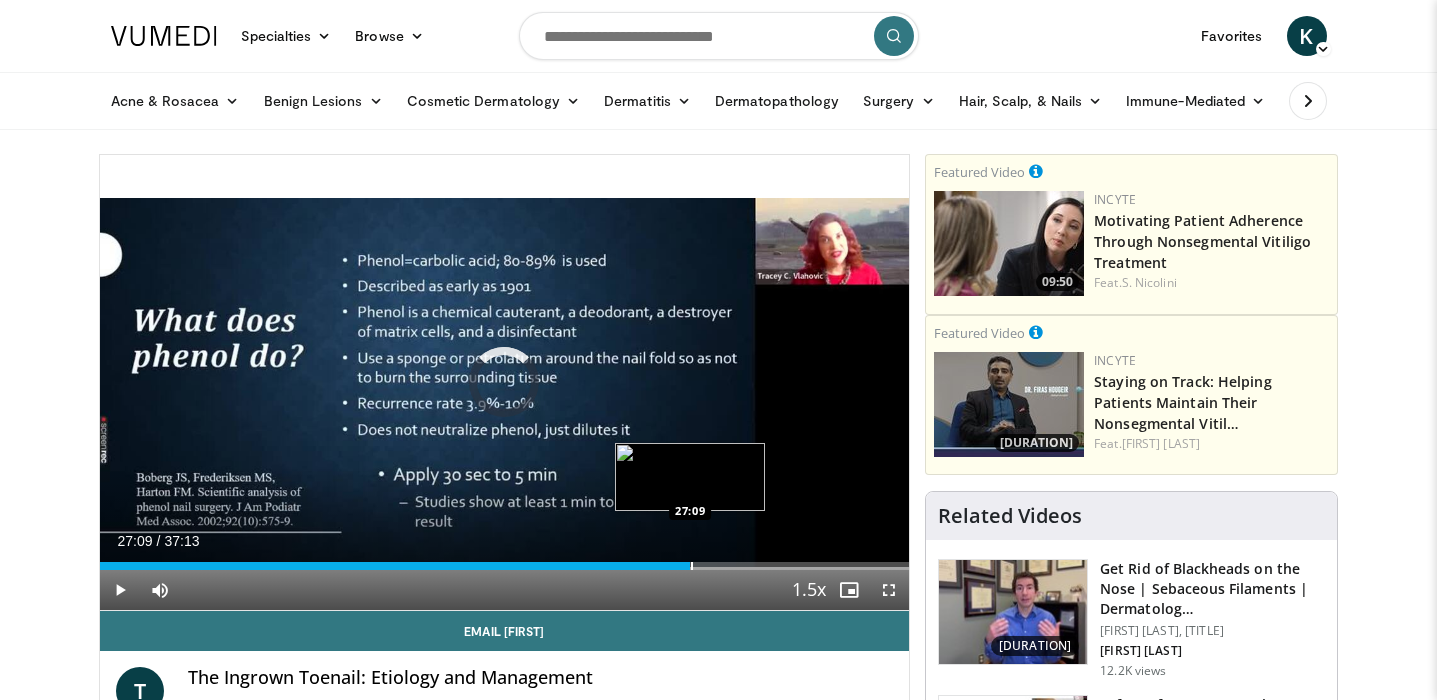 click on "Loaded :  0.00% 27:09 27:09" at bounding box center [505, 560] 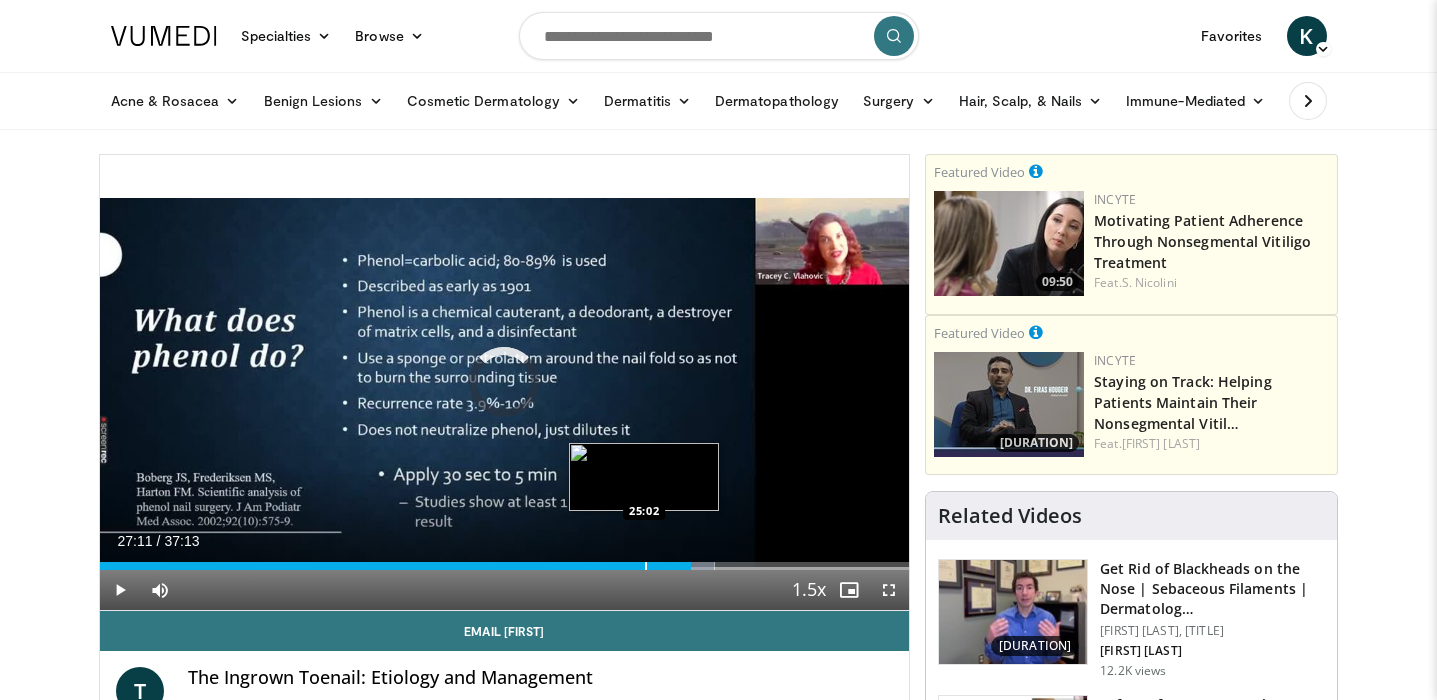 click on "Loaded :  75.96% 27:11 25:02" at bounding box center [505, 560] 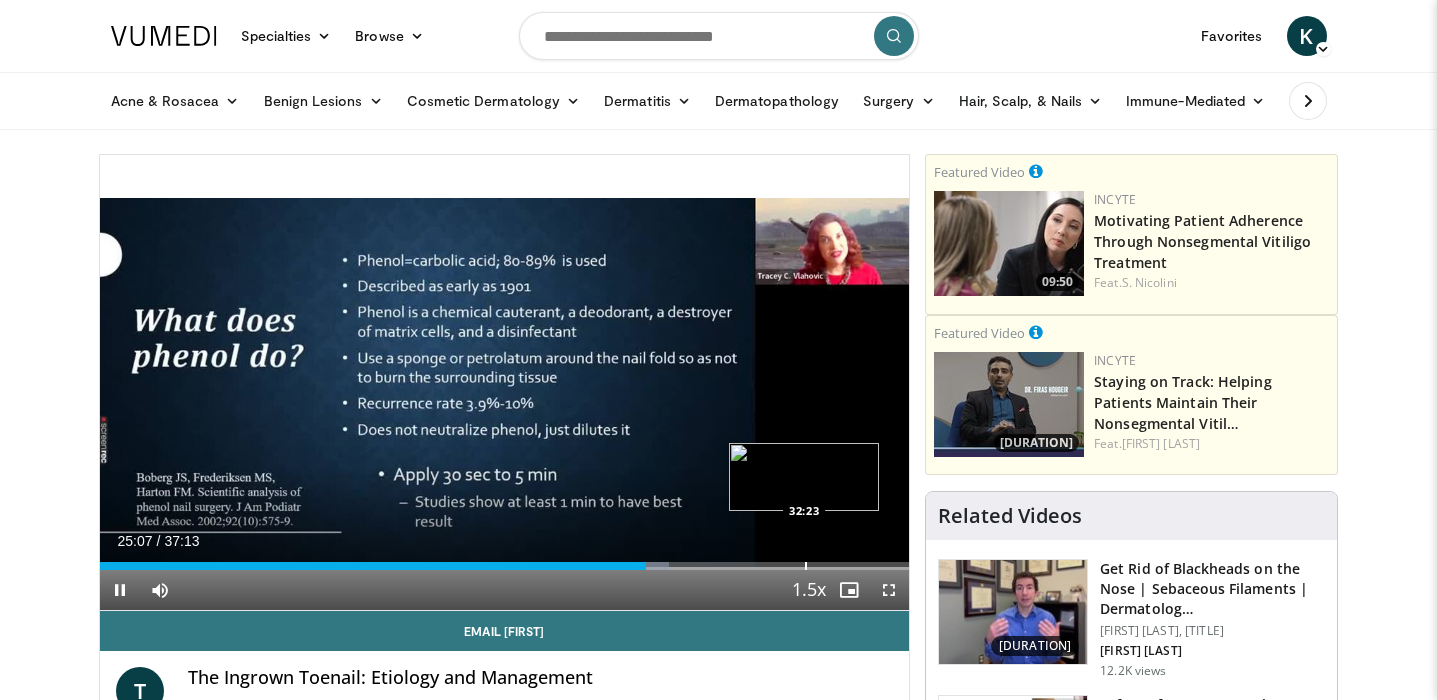 click at bounding box center (806, 566) 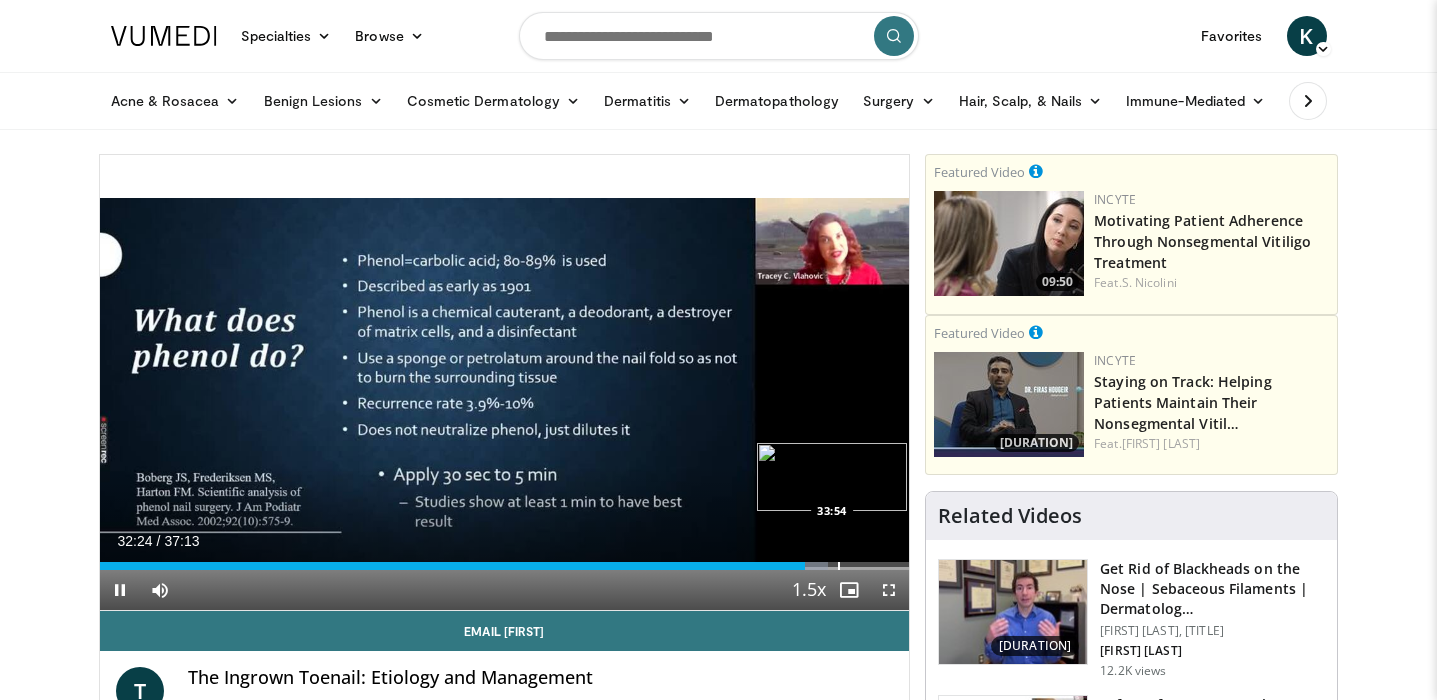 click at bounding box center [839, 566] 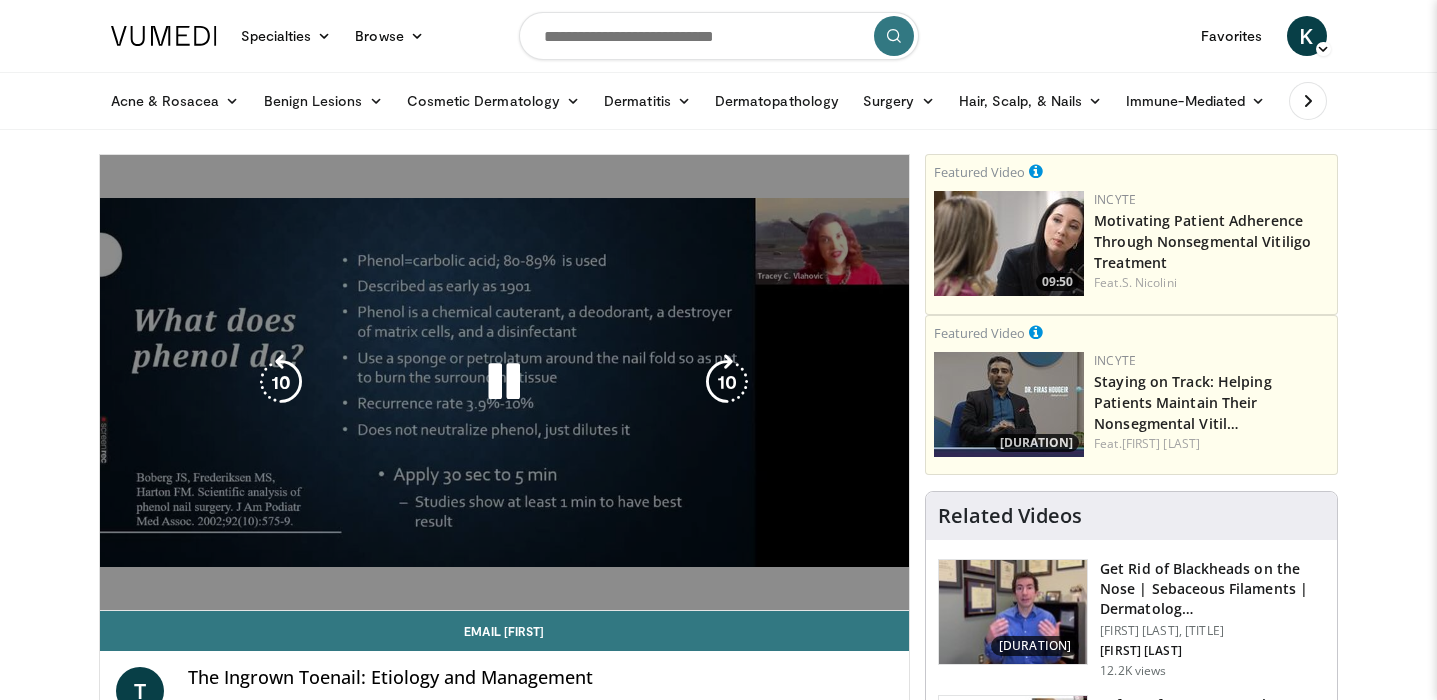 click on "10 seconds
Tap to unmute" at bounding box center (505, 382) 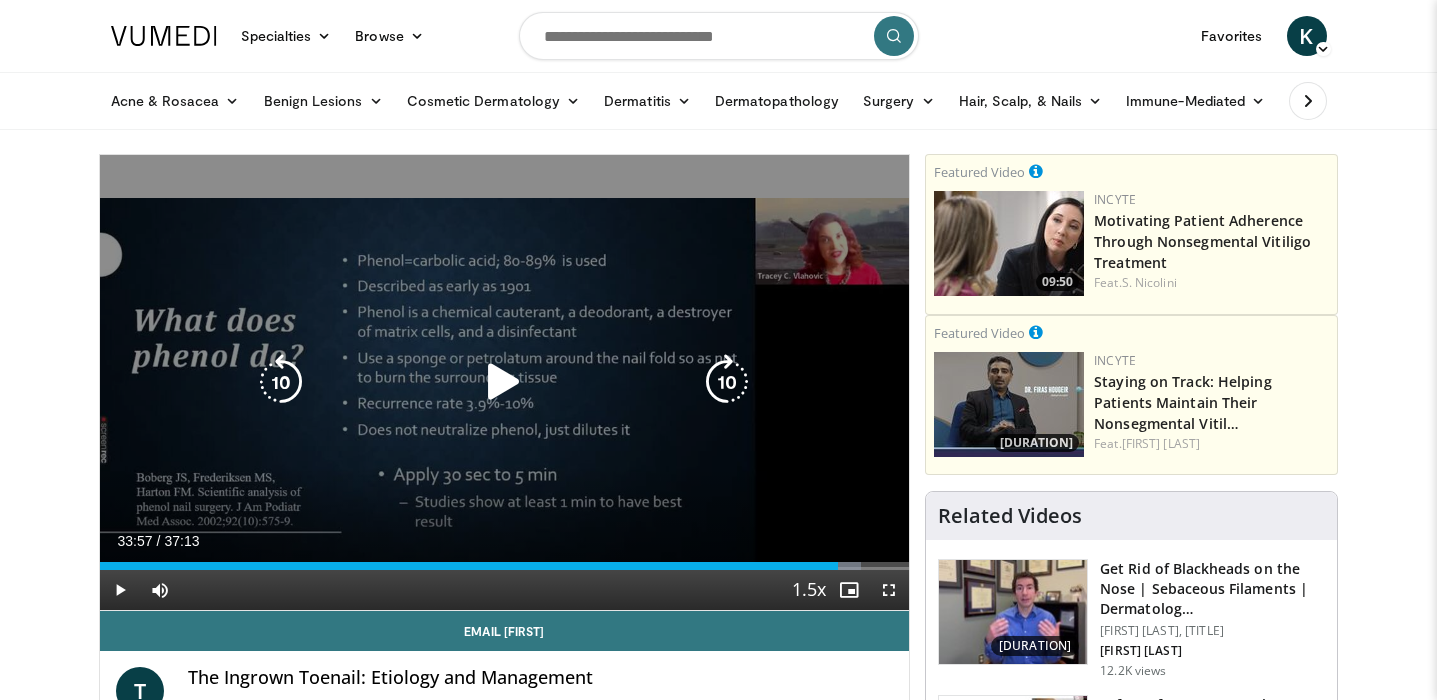 click on "10 seconds
Tap to unmute" at bounding box center (505, 382) 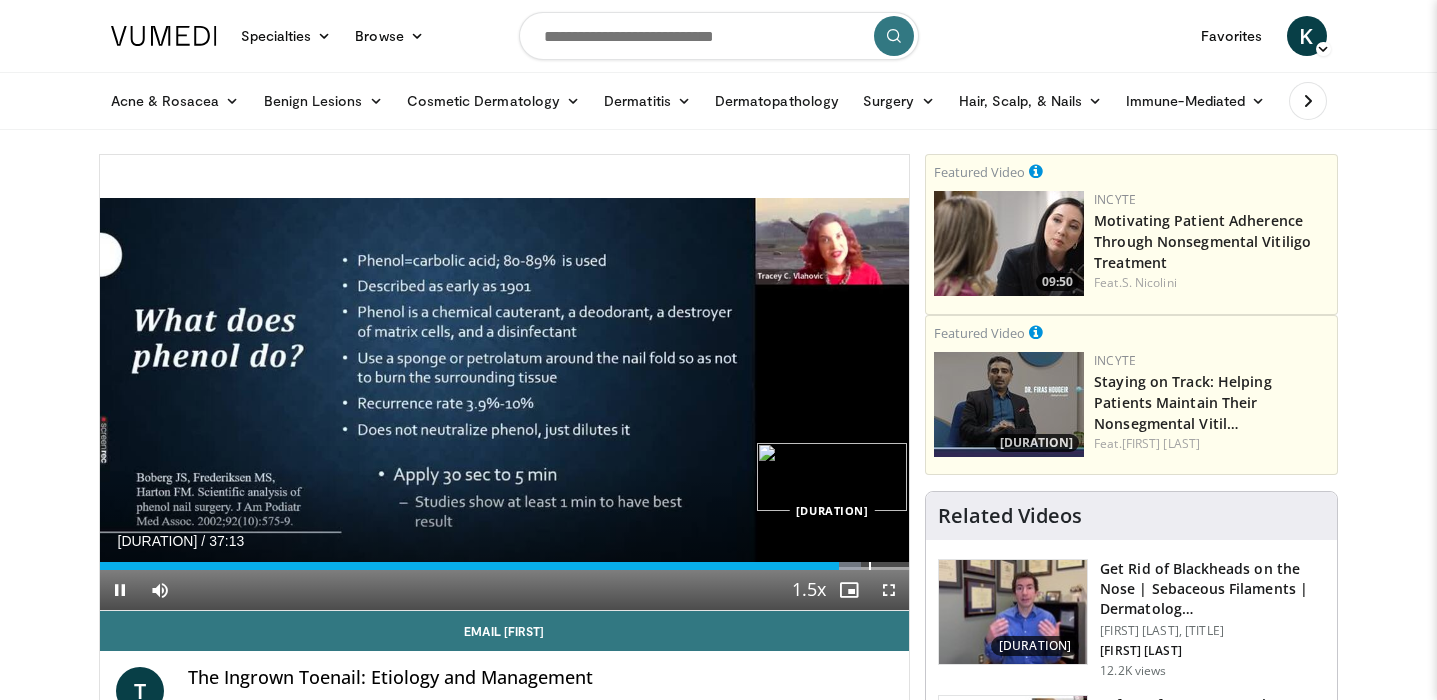 click on "Loaded :  94.04% 33:59 35:20" at bounding box center (505, 560) 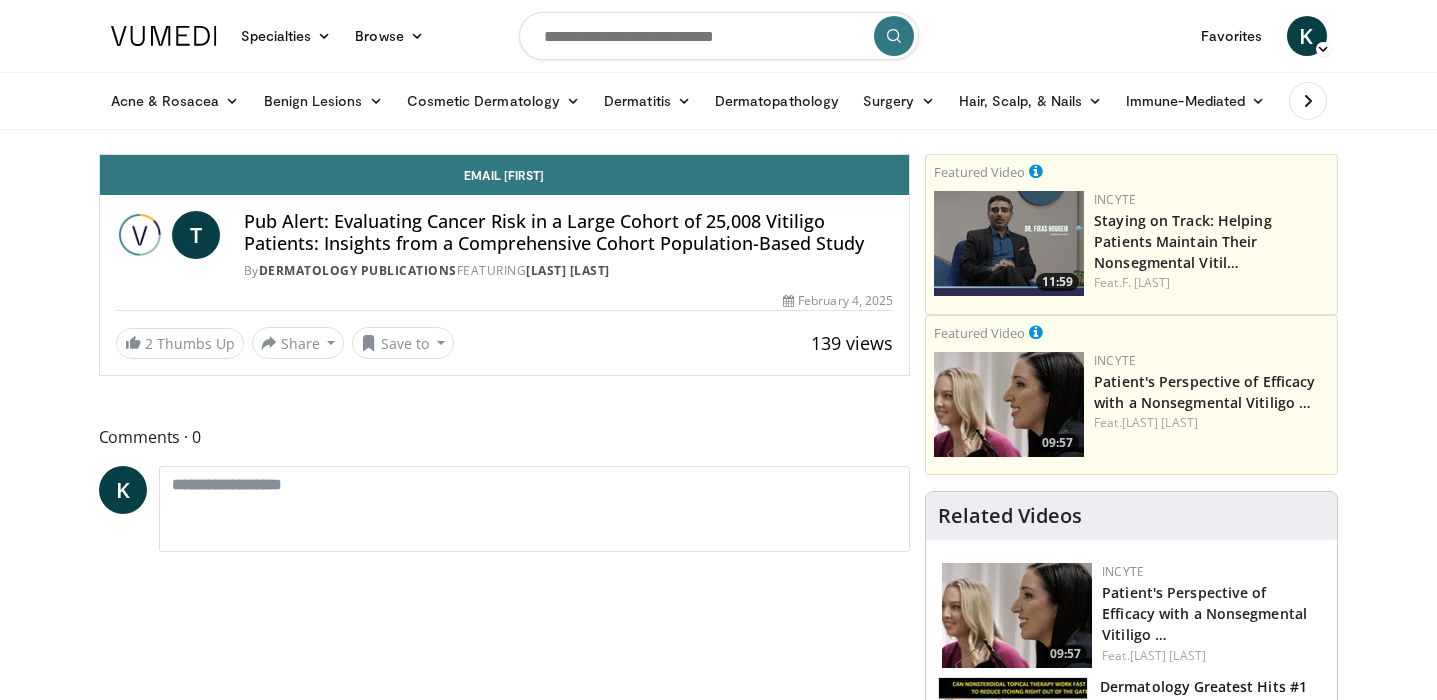 scroll, scrollTop: 0, scrollLeft: 0, axis: both 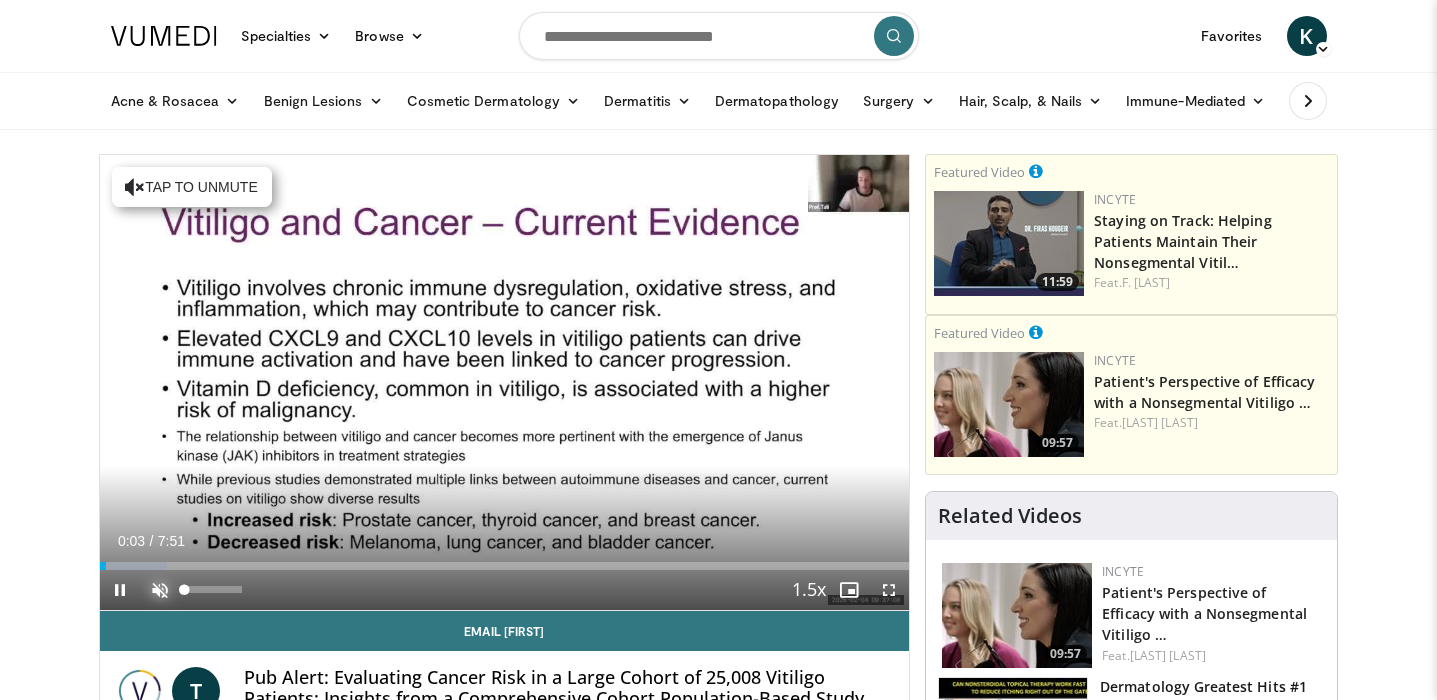 click at bounding box center [160, 590] 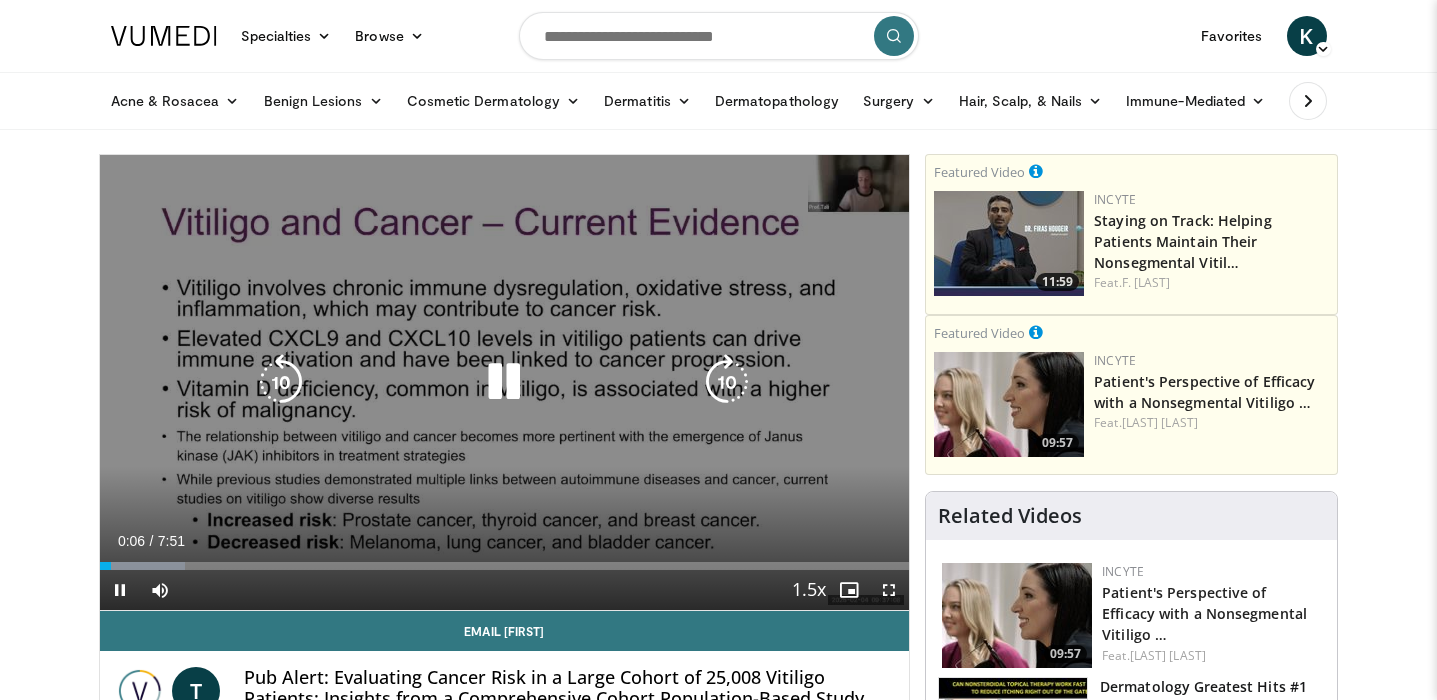 click at bounding box center [504, 382] 